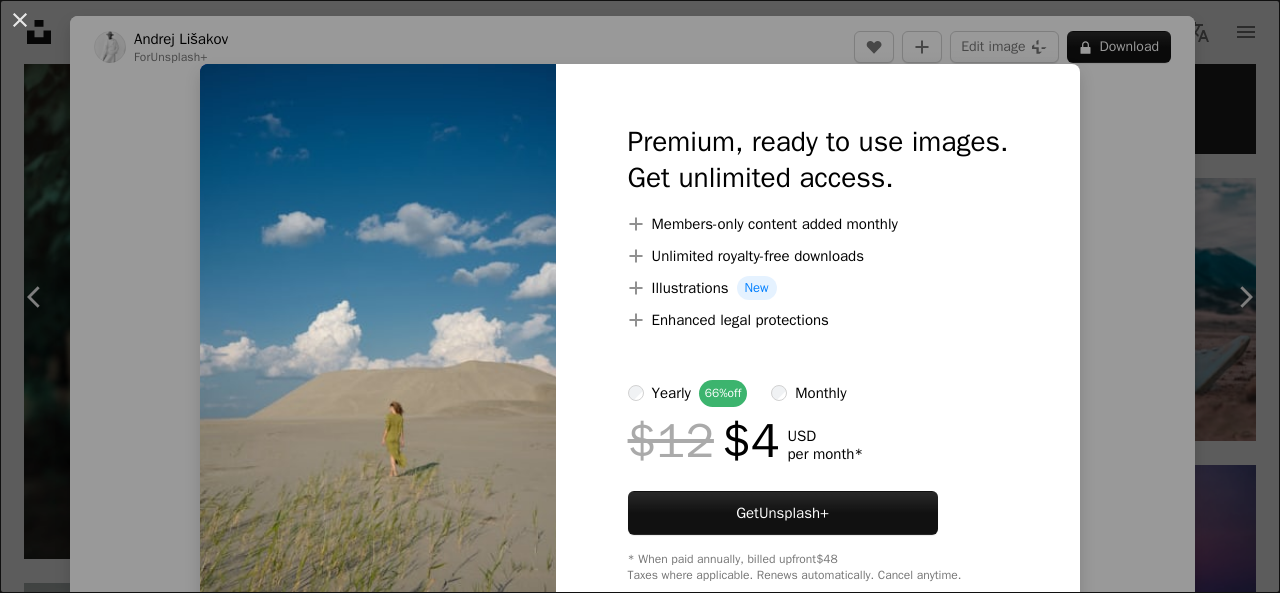 scroll, scrollTop: 1591, scrollLeft: 0, axis: vertical 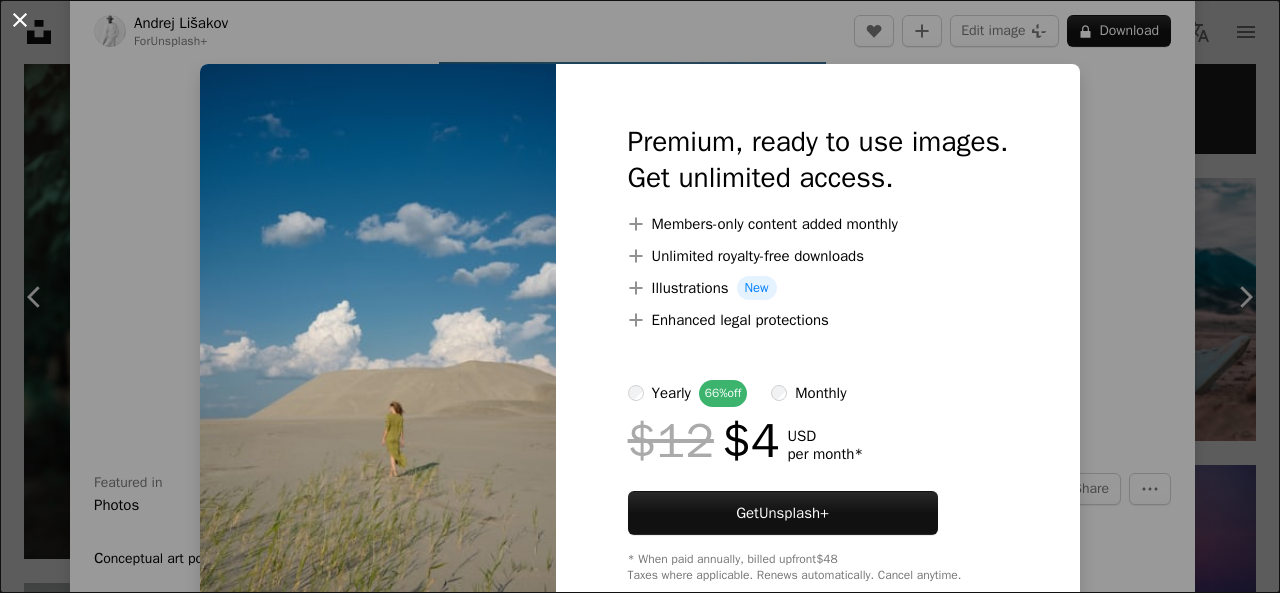 click on "An X shape" at bounding box center [20, 20] 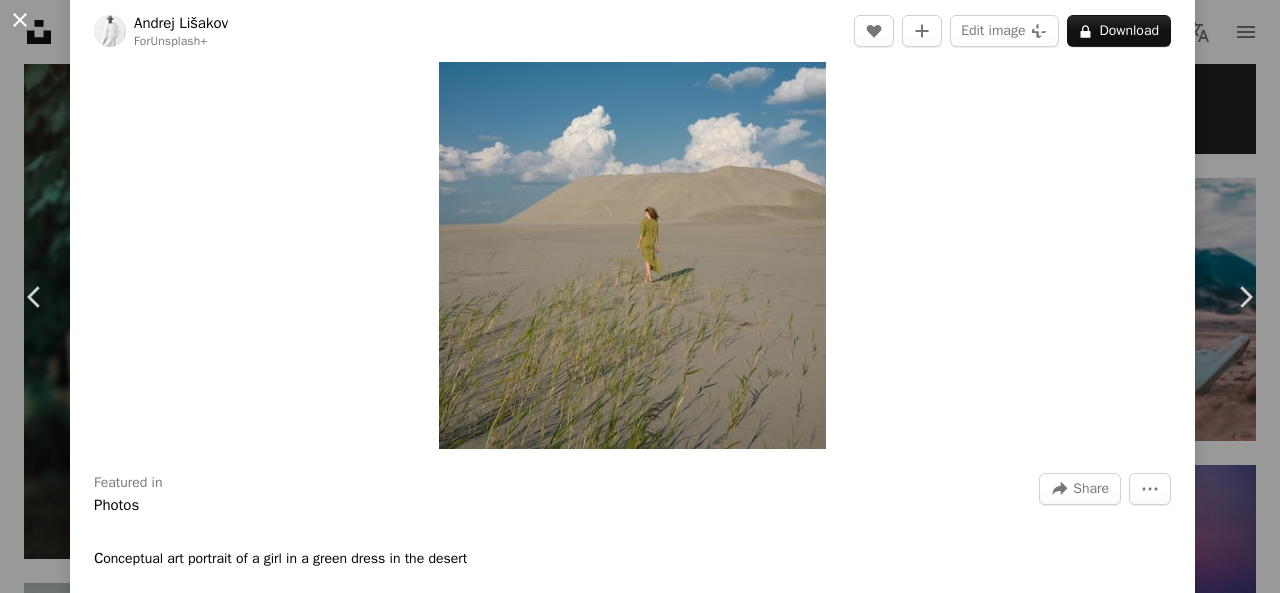 click on "An X shape" at bounding box center (20, 20) 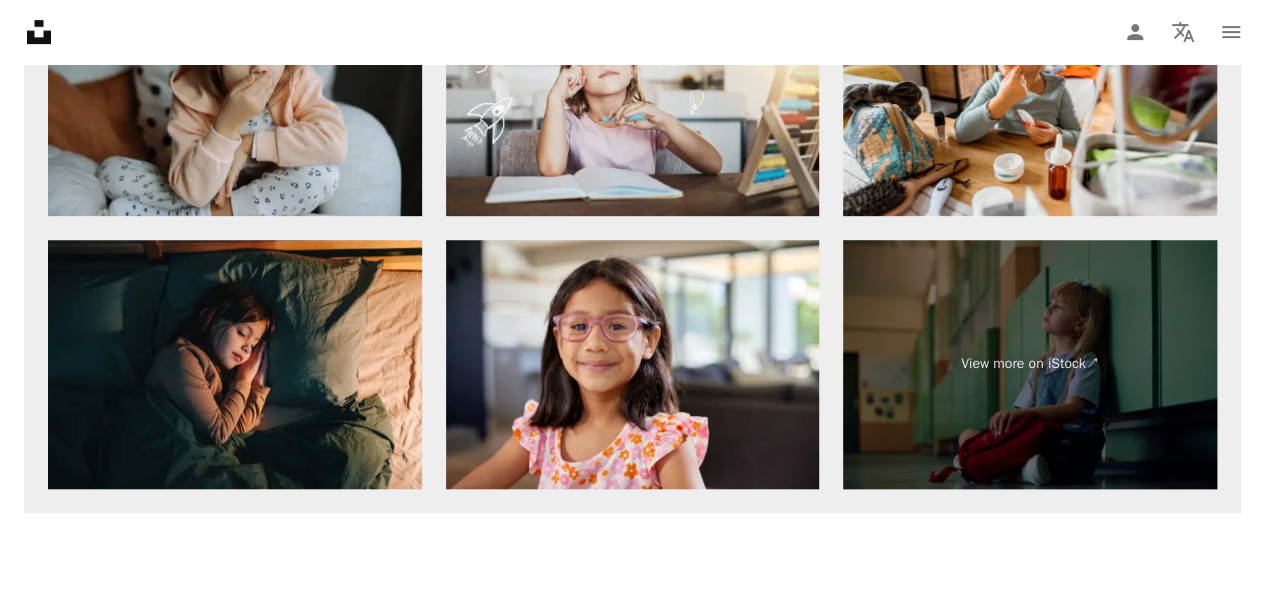 scroll, scrollTop: 4267, scrollLeft: 0, axis: vertical 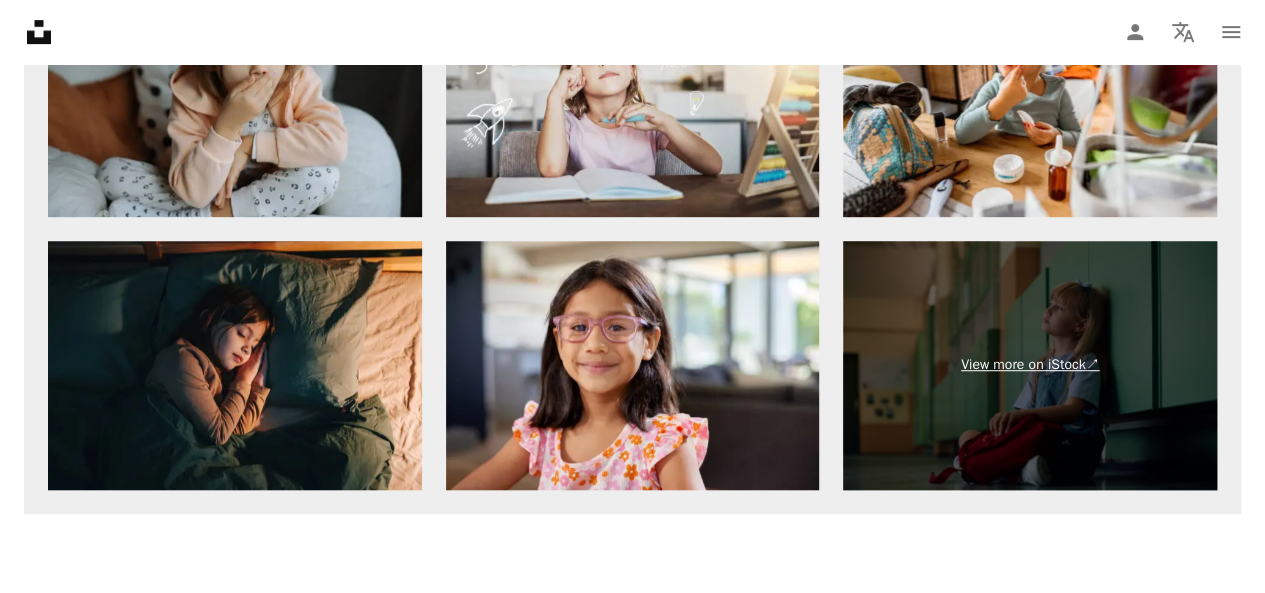 click on "View more on iStock  ↗" at bounding box center (1030, 365) 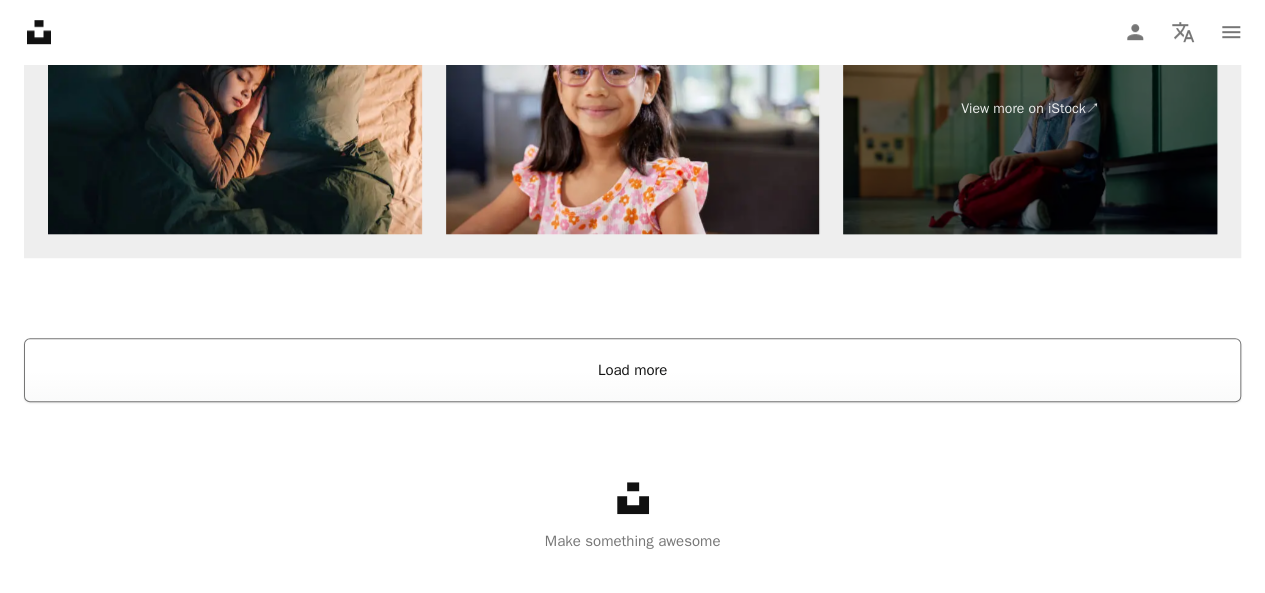 click on "Load more" at bounding box center [632, 370] 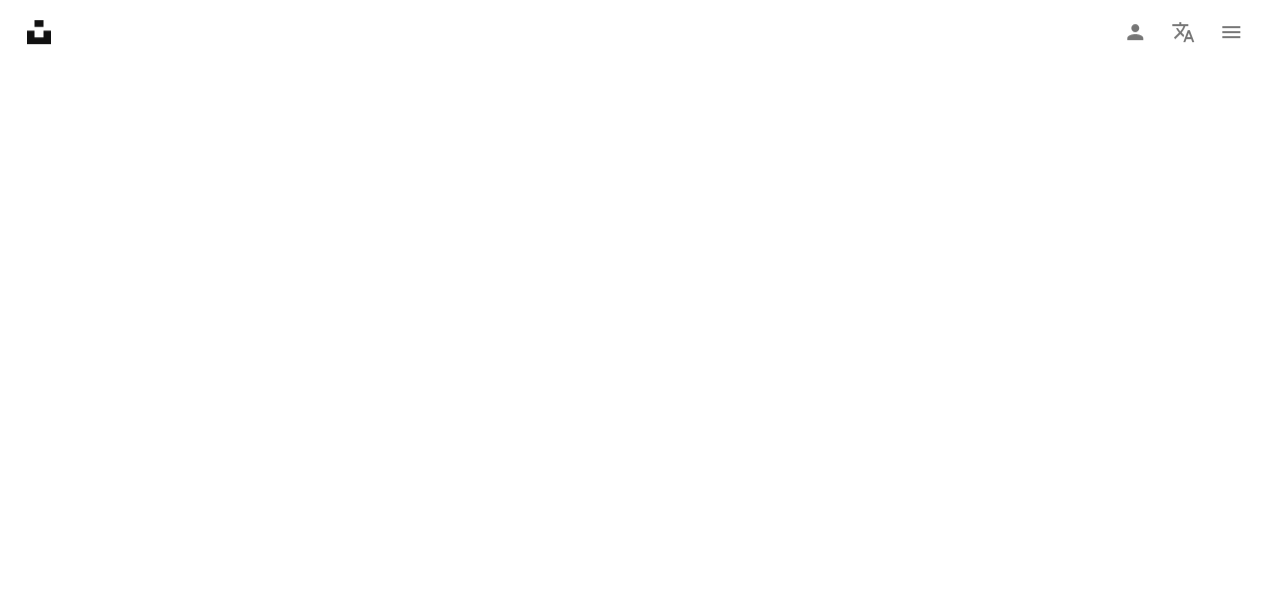 click at bounding box center (632, 184) 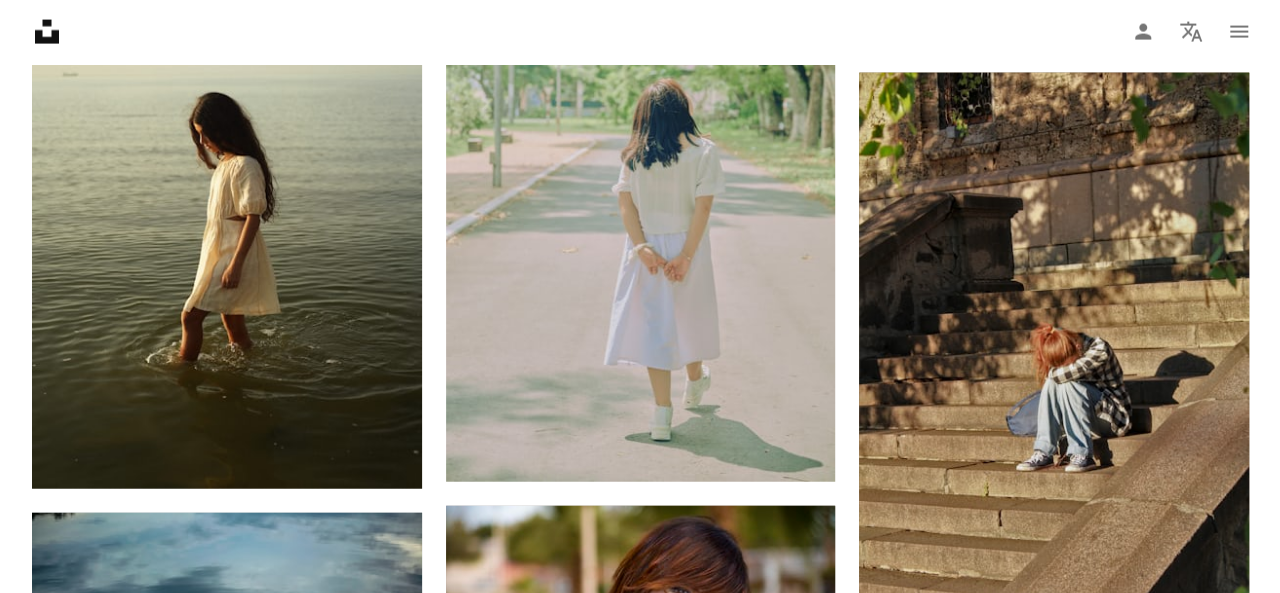 scroll, scrollTop: 2254, scrollLeft: 0, axis: vertical 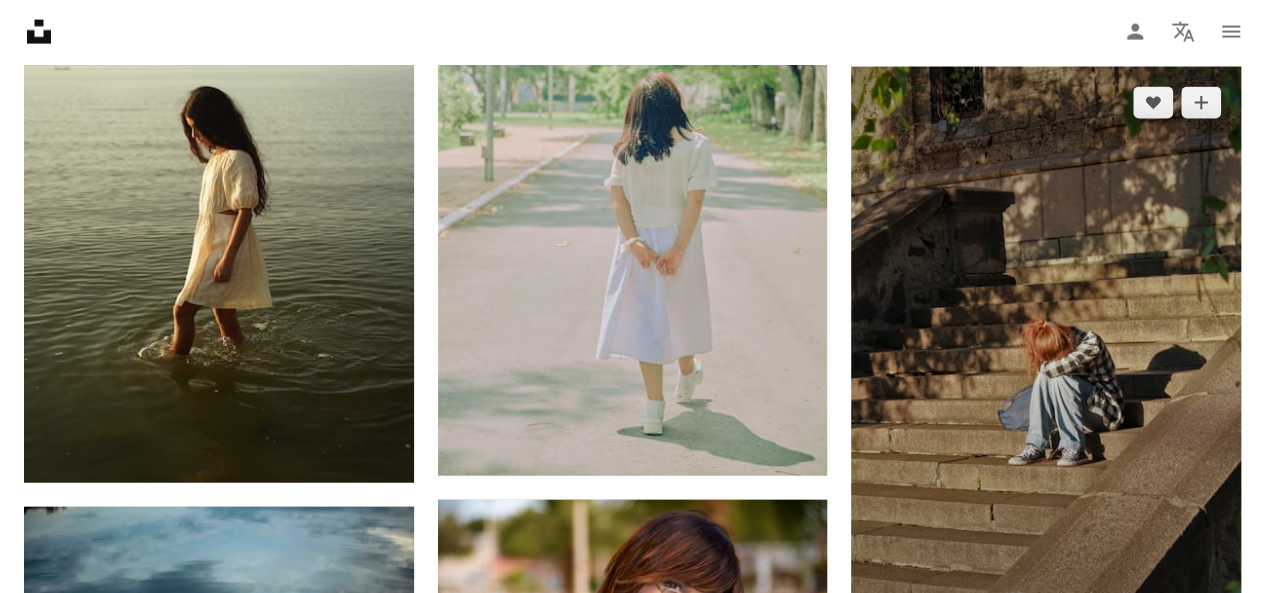 click at bounding box center [1046, 359] 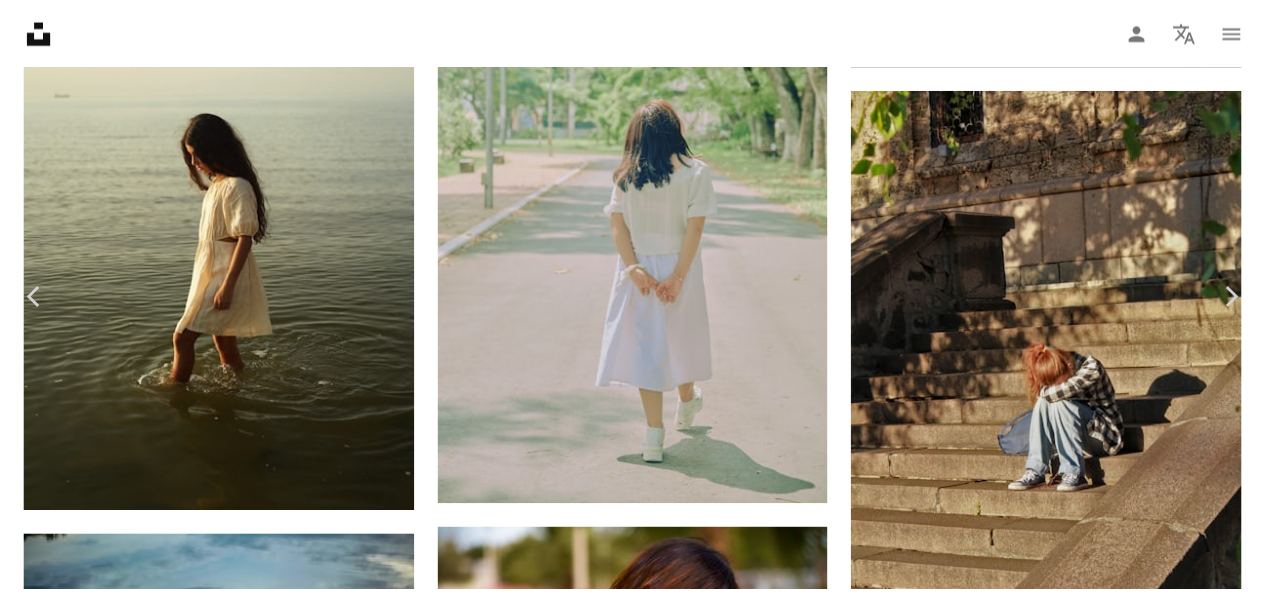 scroll, scrollTop: 102, scrollLeft: 0, axis: vertical 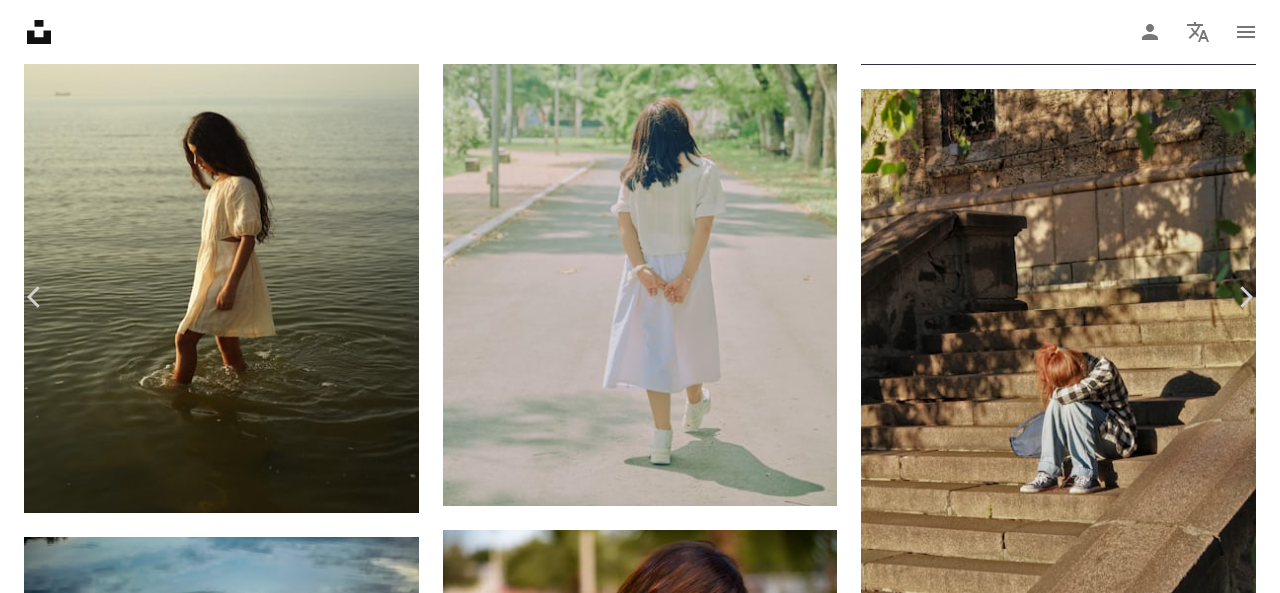 click on "Download free" at bounding box center (1081, 12835) 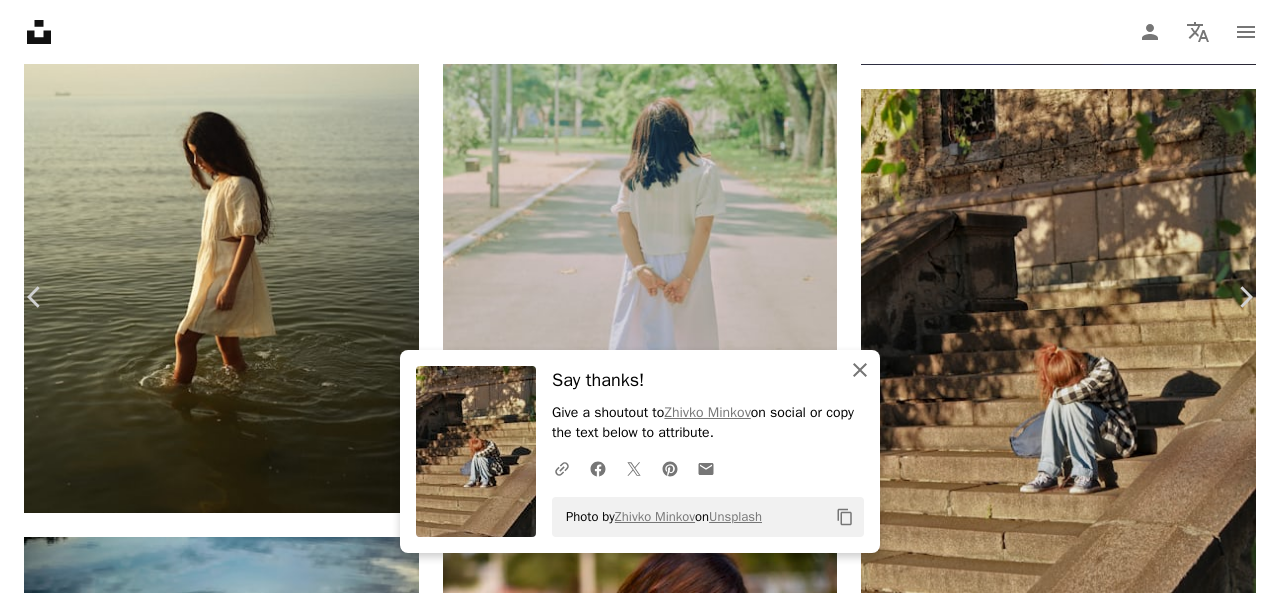 click 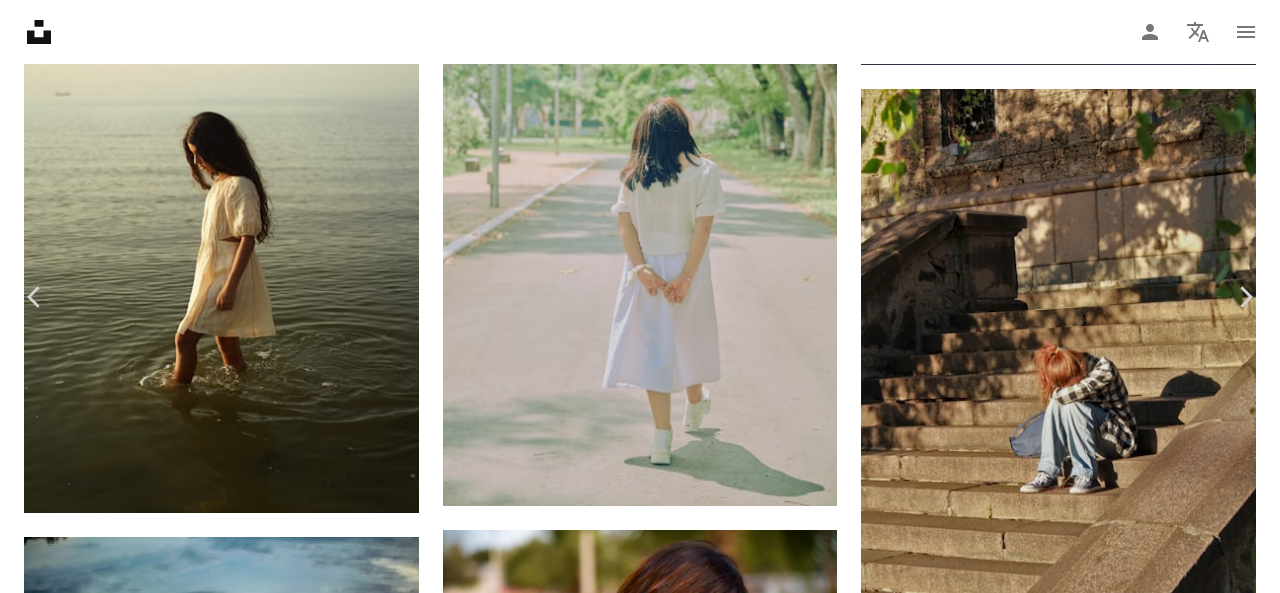 click on "An X shape" at bounding box center (20, 20) 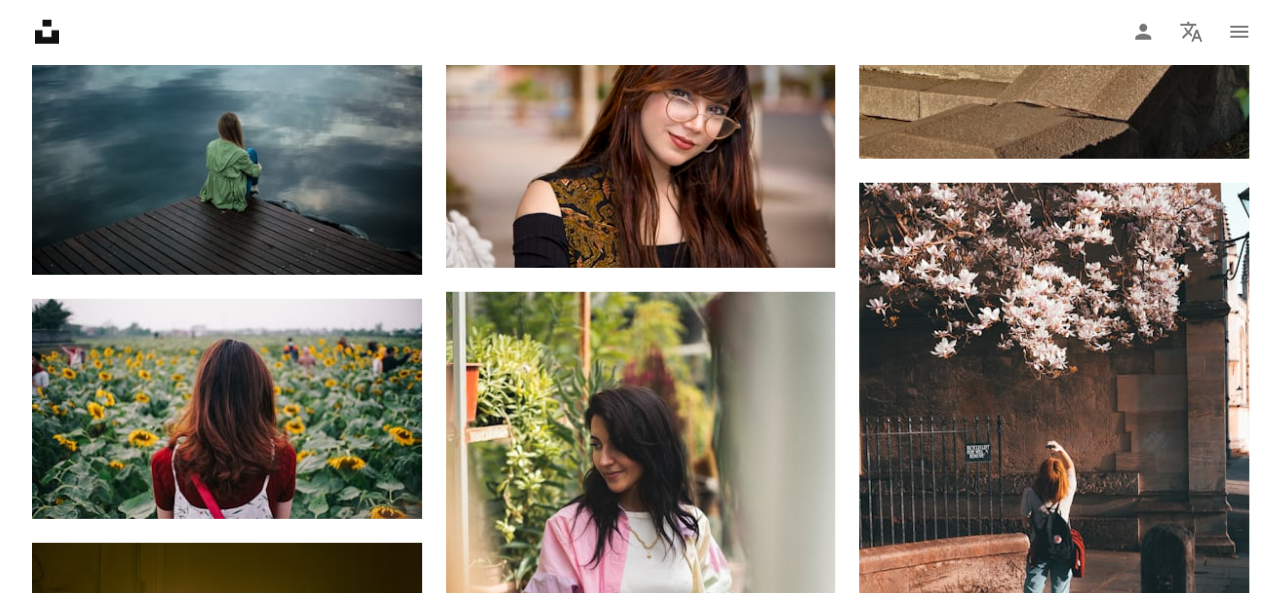 scroll, scrollTop: 2650, scrollLeft: 0, axis: vertical 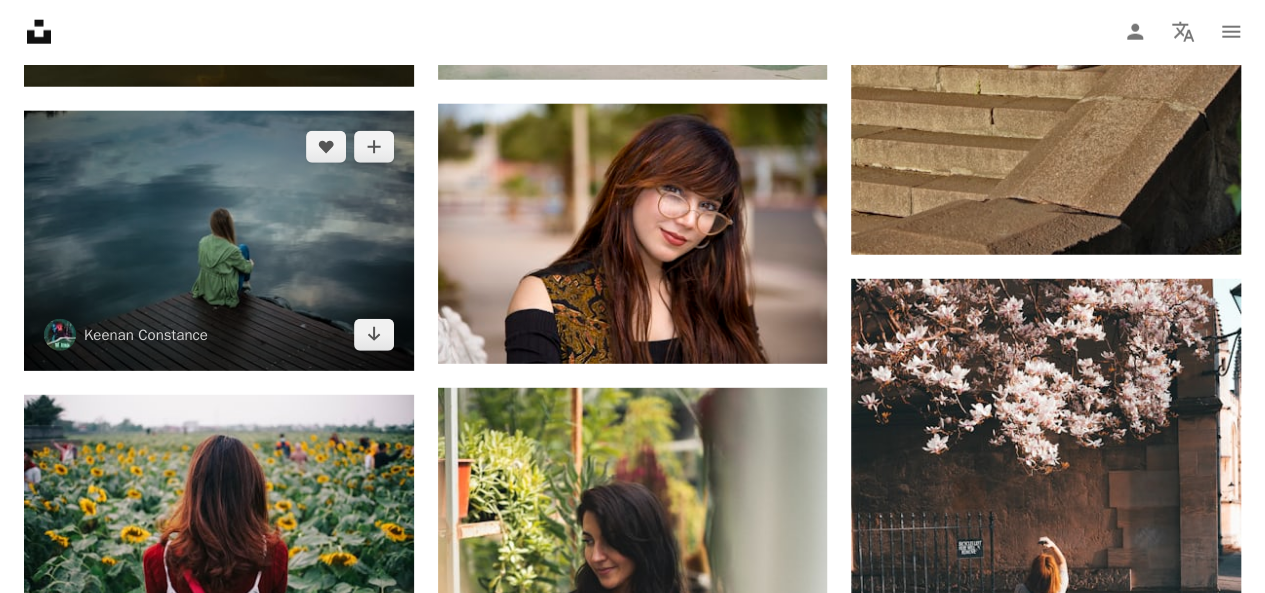 click at bounding box center (219, 241) 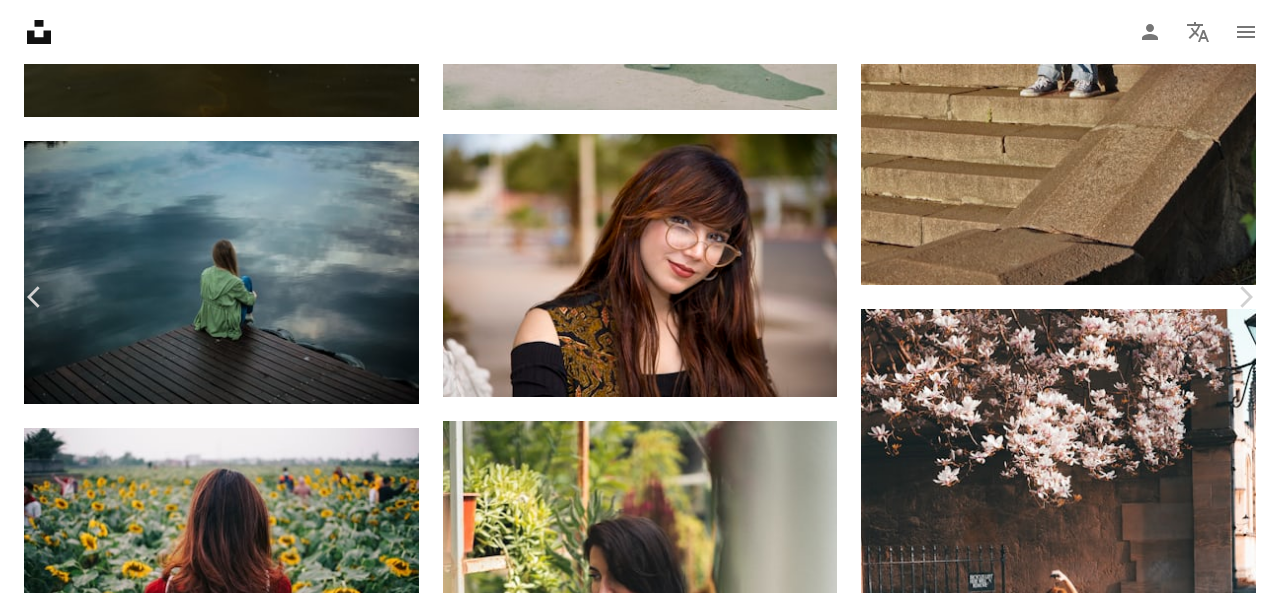 scroll, scrollTop: 62, scrollLeft: 0, axis: vertical 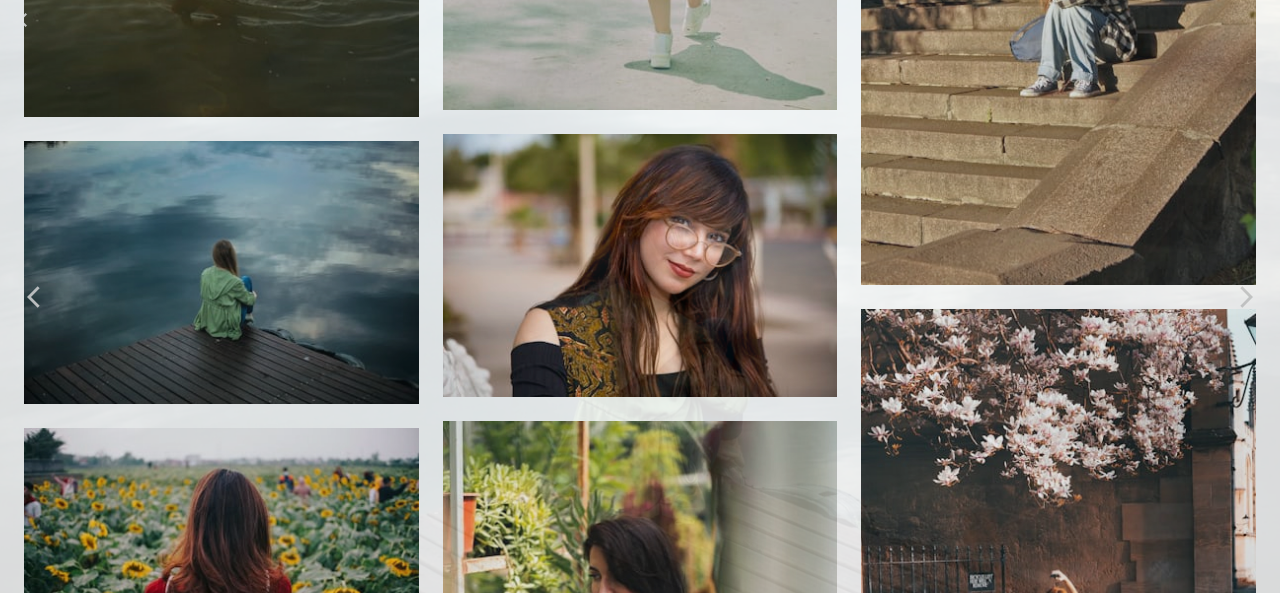 click at bounding box center (640, 306) 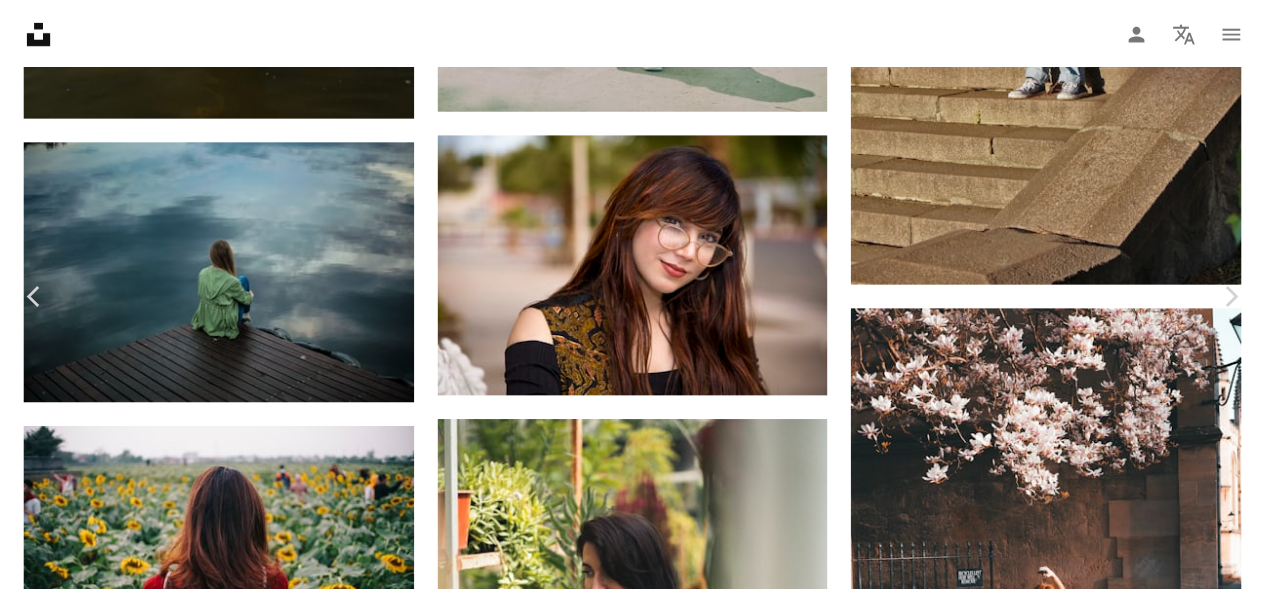 scroll, scrollTop: 74, scrollLeft: 0, axis: vertical 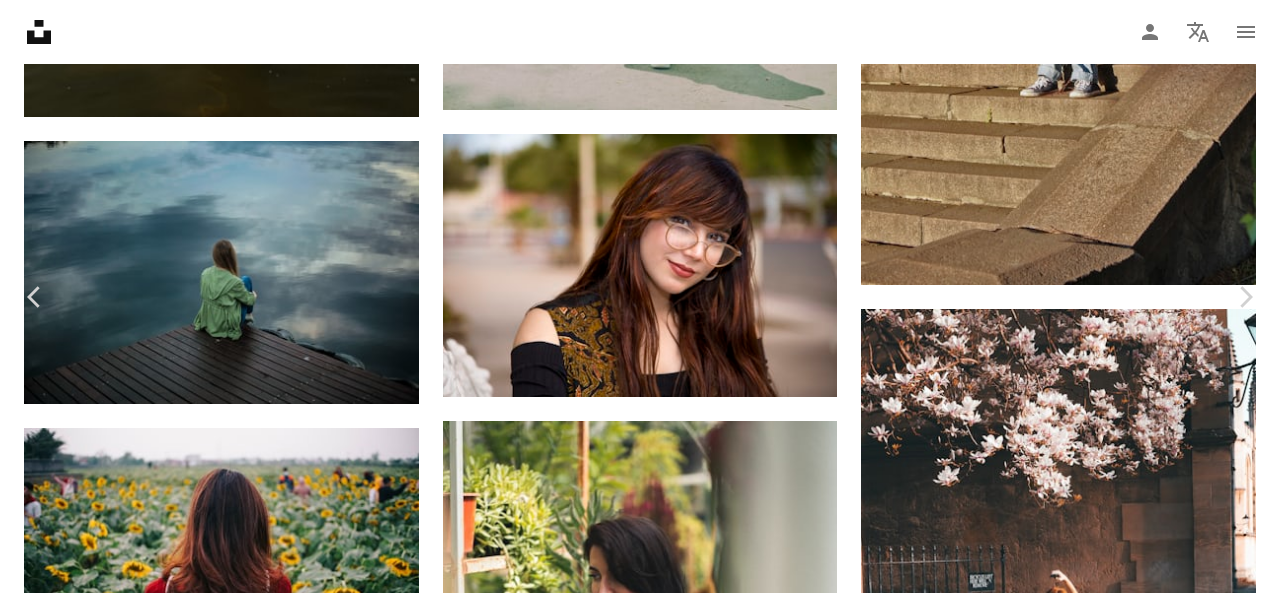 click on "Chevron down" at bounding box center [1154, 12439] 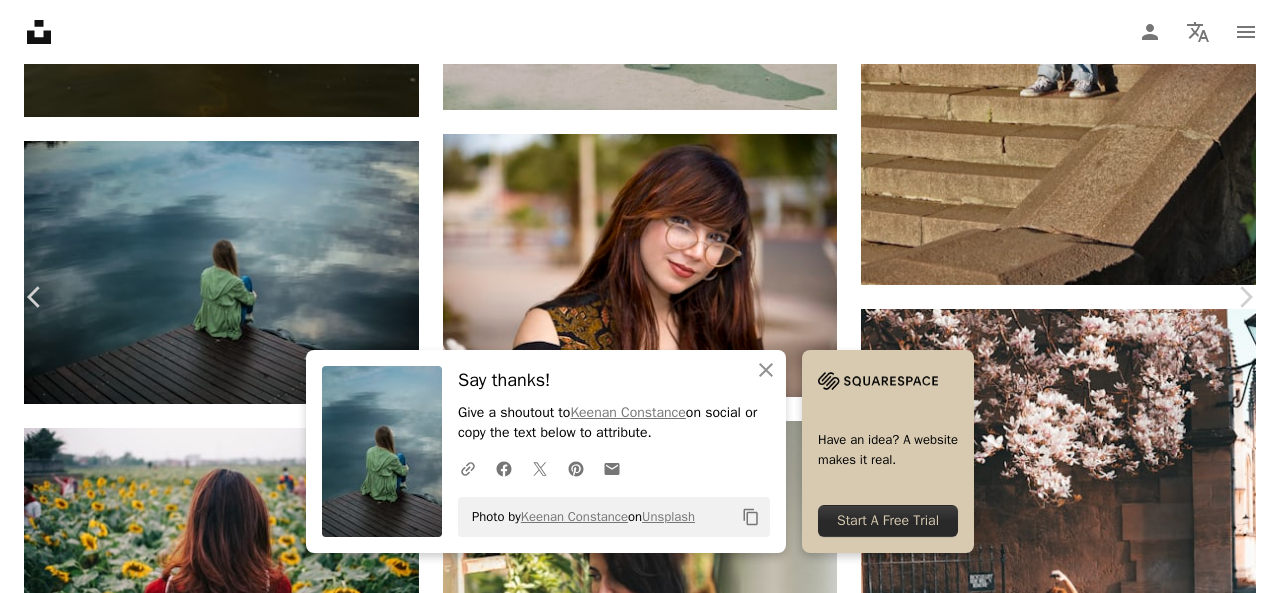 click on "An X shape" at bounding box center (20, 20) 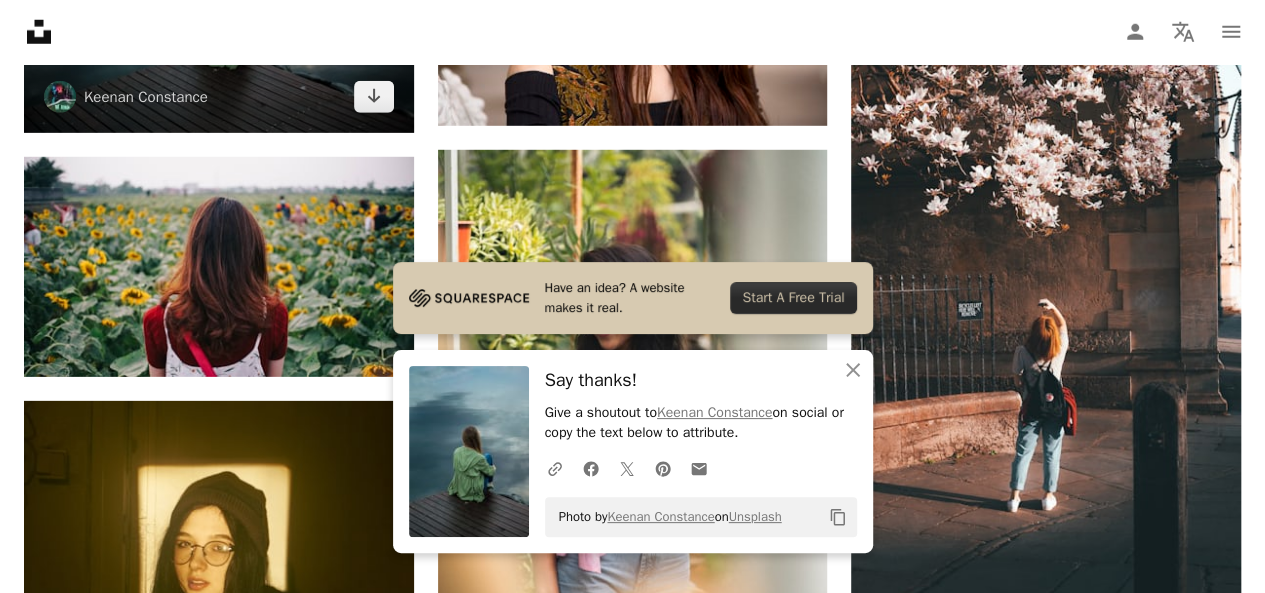 scroll, scrollTop: 2888, scrollLeft: 0, axis: vertical 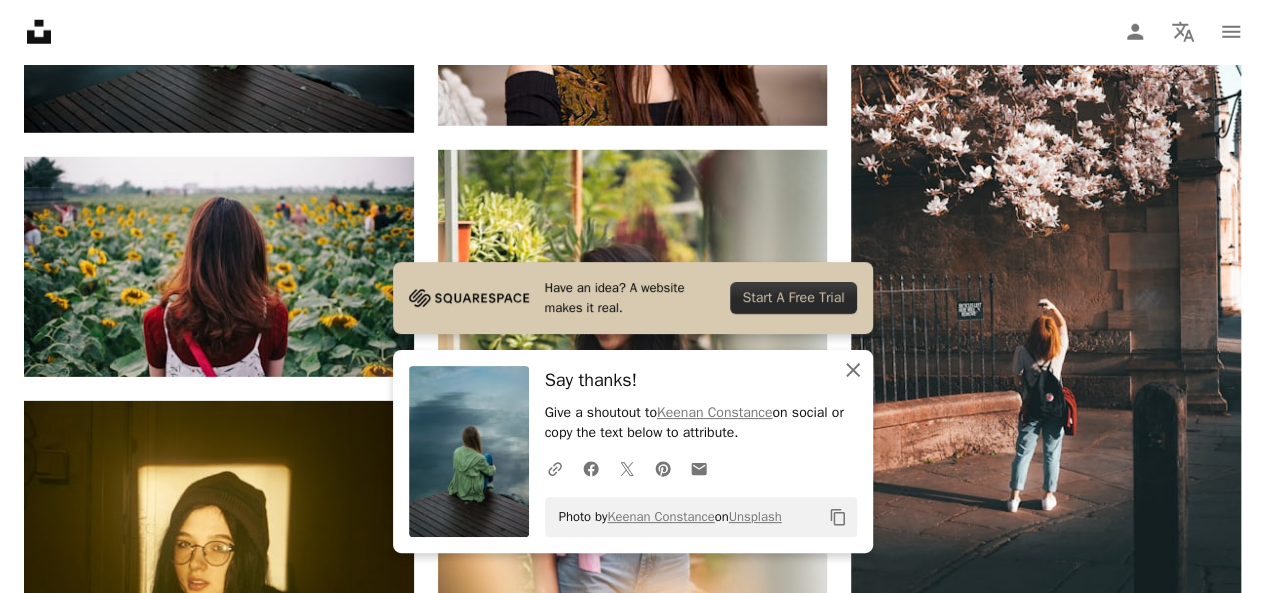 click on "An X shape" 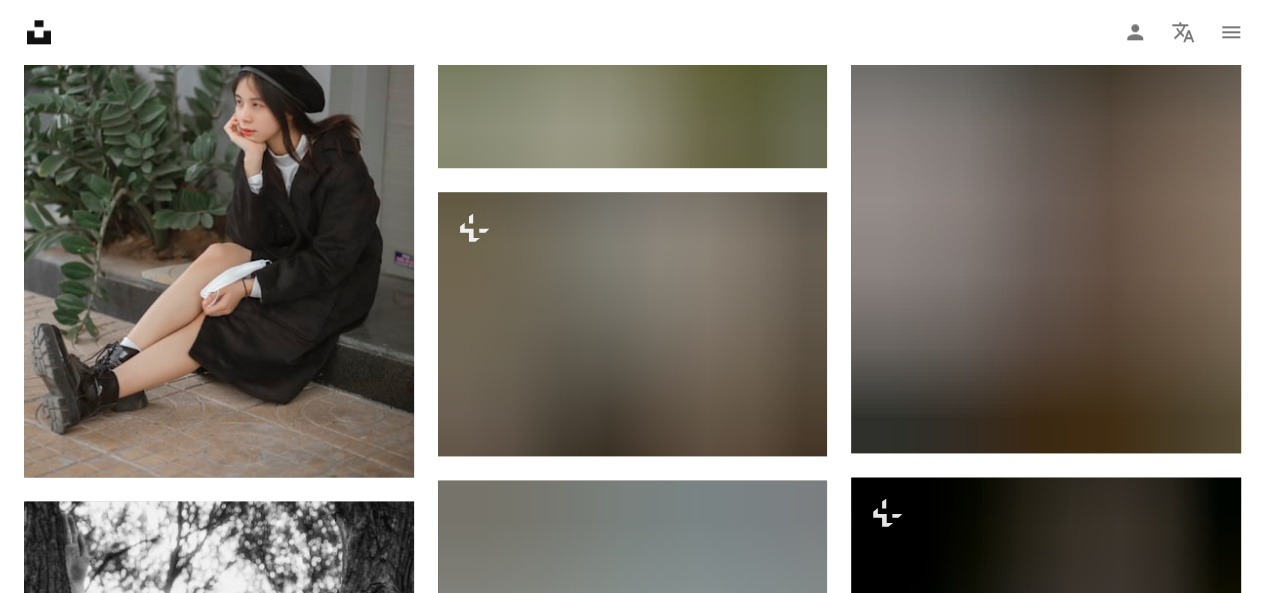 scroll, scrollTop: 16628, scrollLeft: 0, axis: vertical 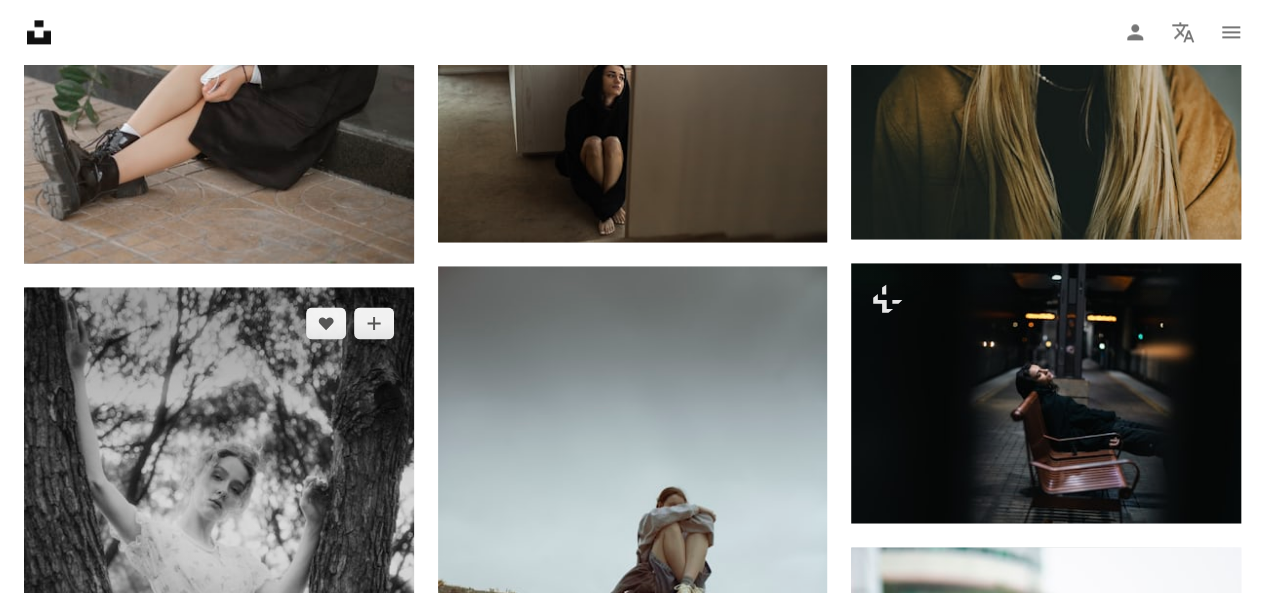 click at bounding box center [219, 530] 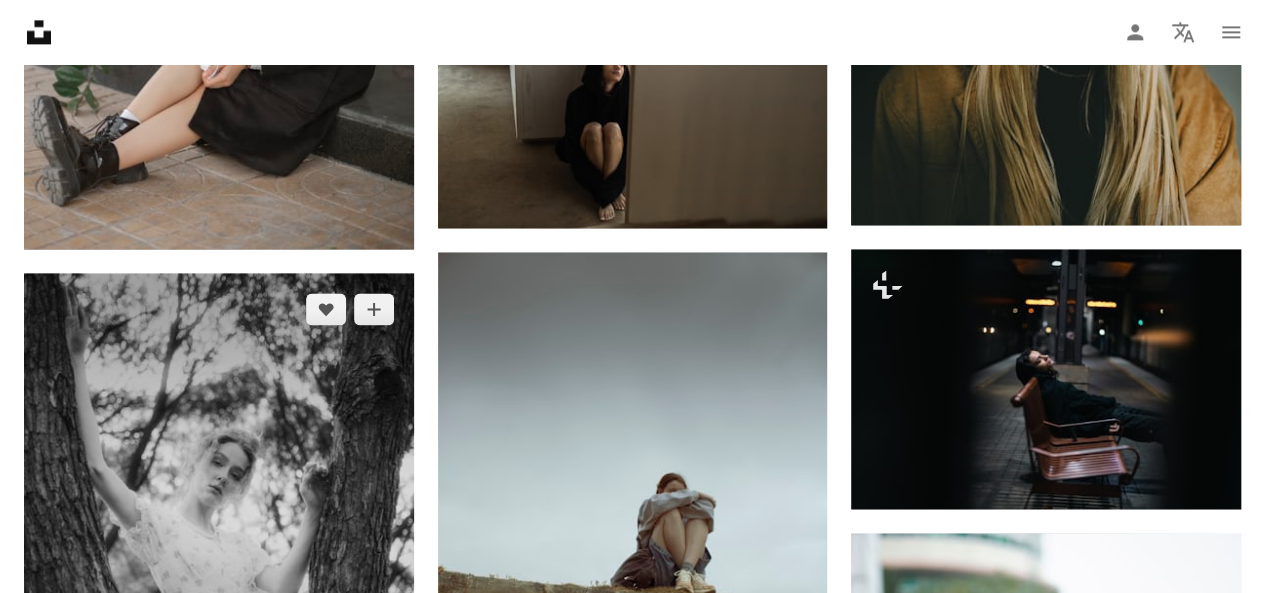click at bounding box center (219, 516) 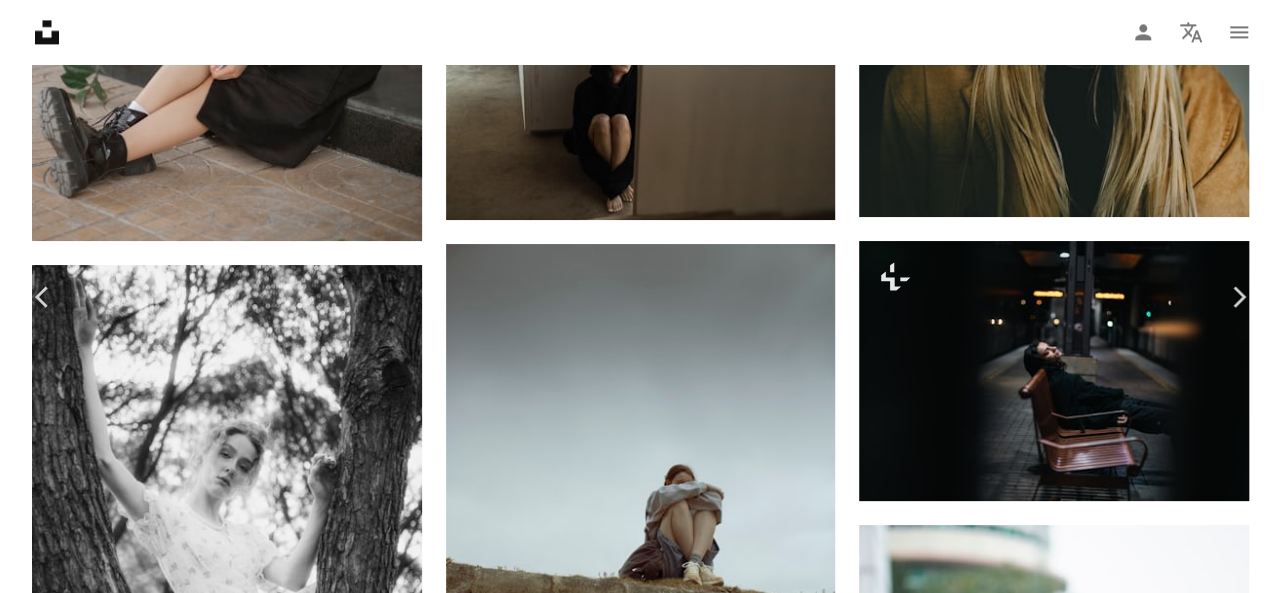 scroll, scrollTop: 16588, scrollLeft: 0, axis: vertical 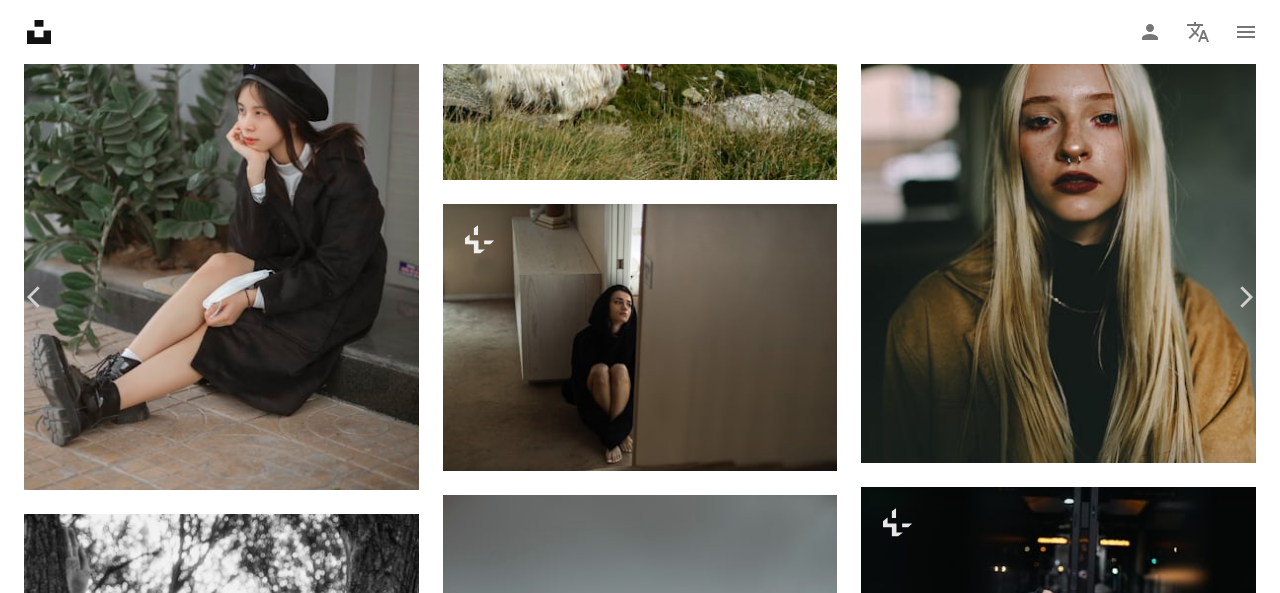 click on "An X shape" at bounding box center [20, 20] 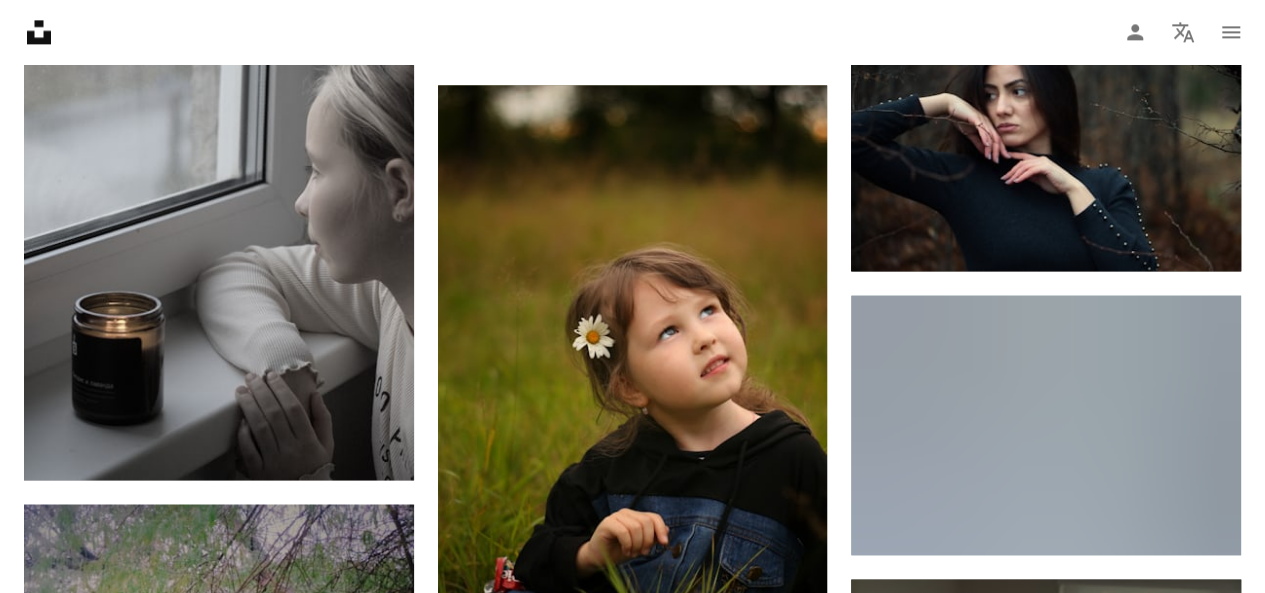 scroll, scrollTop: 20406, scrollLeft: 0, axis: vertical 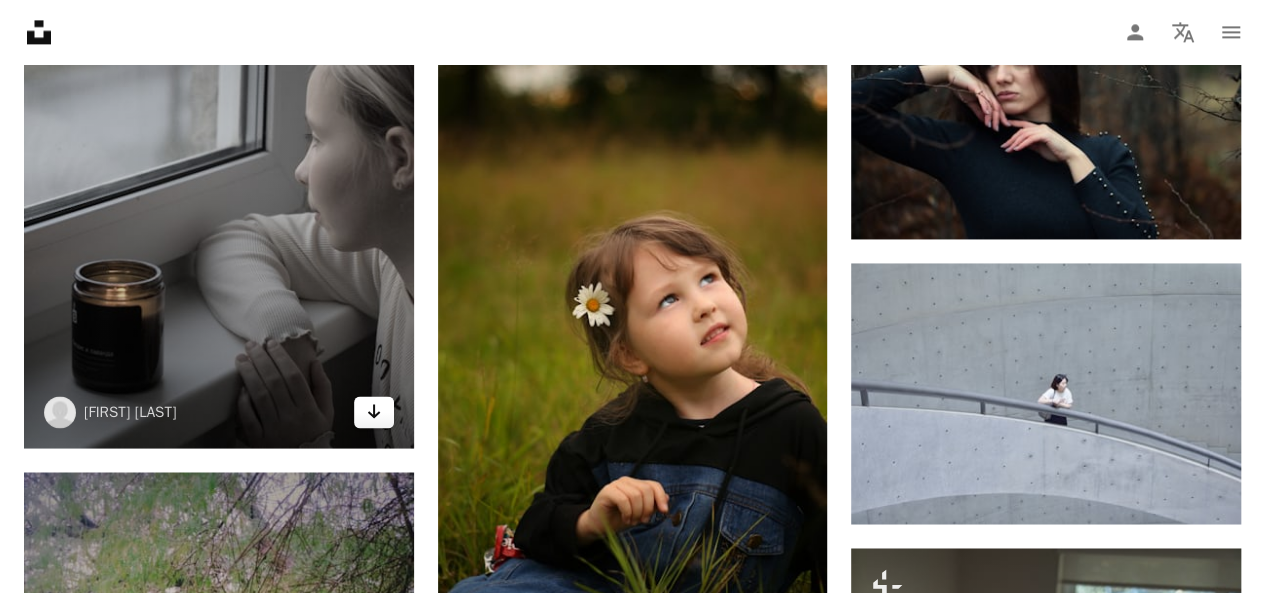click on "Arrow pointing down" 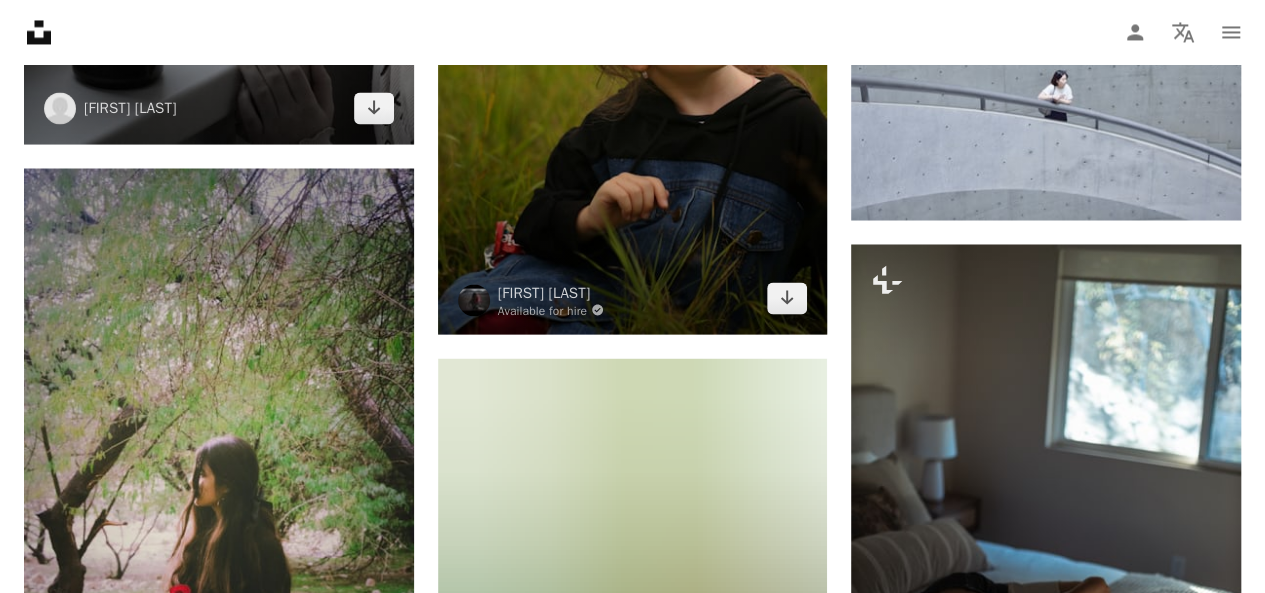 scroll, scrollTop: 20708, scrollLeft: 0, axis: vertical 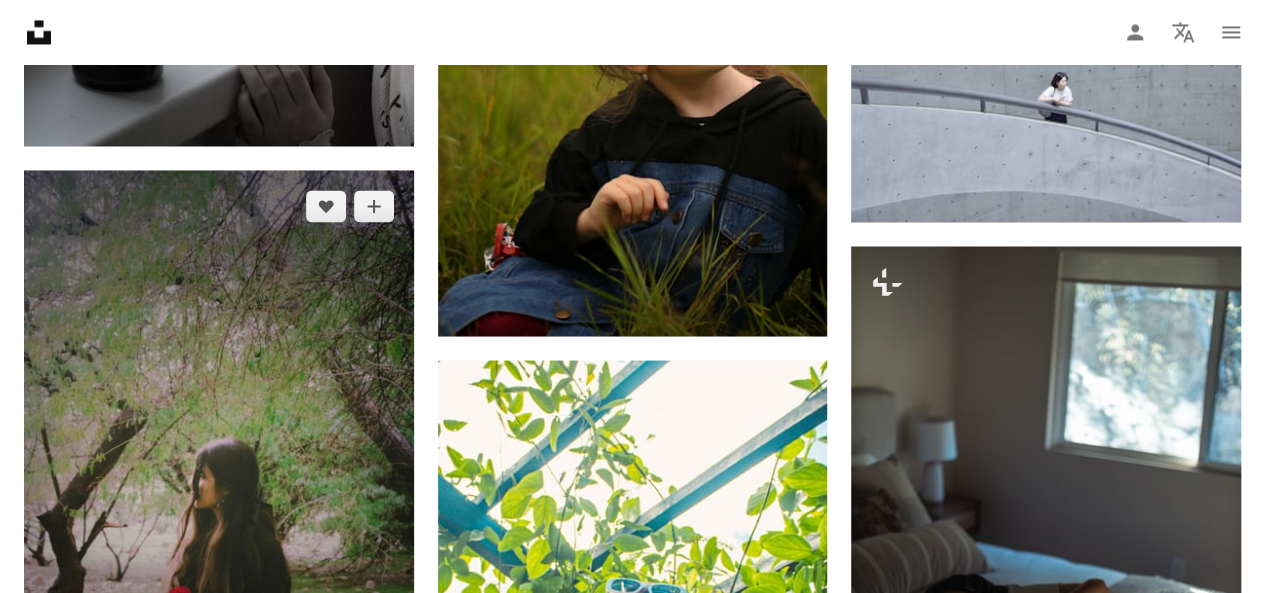 drag, startPoint x: 488, startPoint y: 414, endPoint x: 351, endPoint y: 443, distance: 140.0357 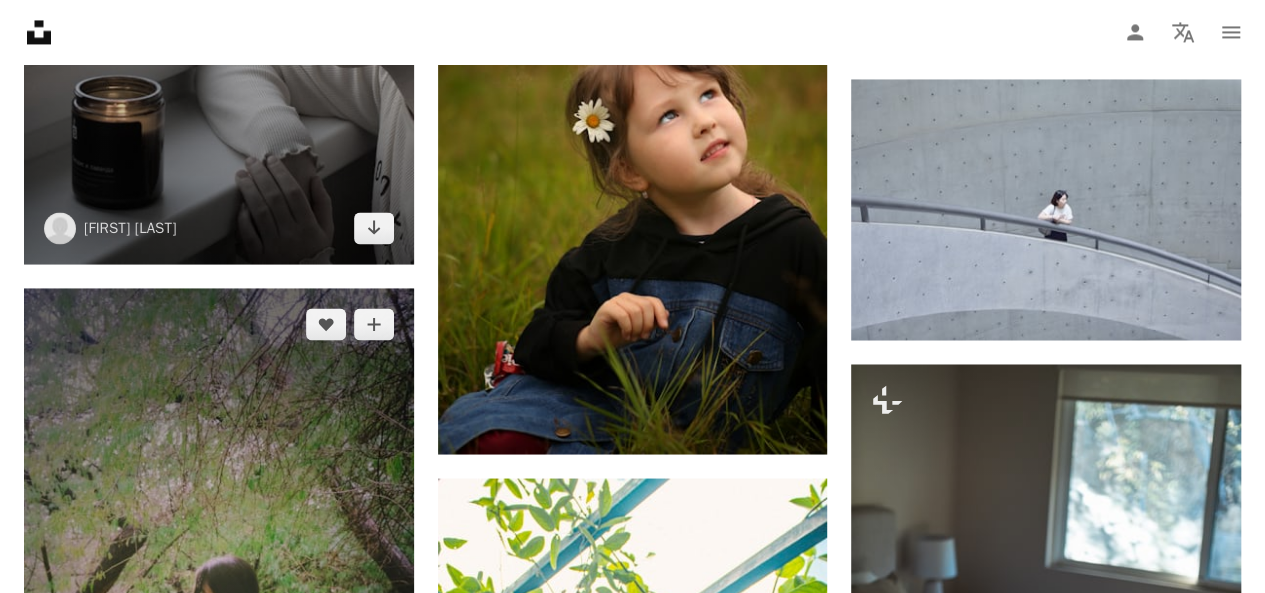 scroll, scrollTop: 20522, scrollLeft: 0, axis: vertical 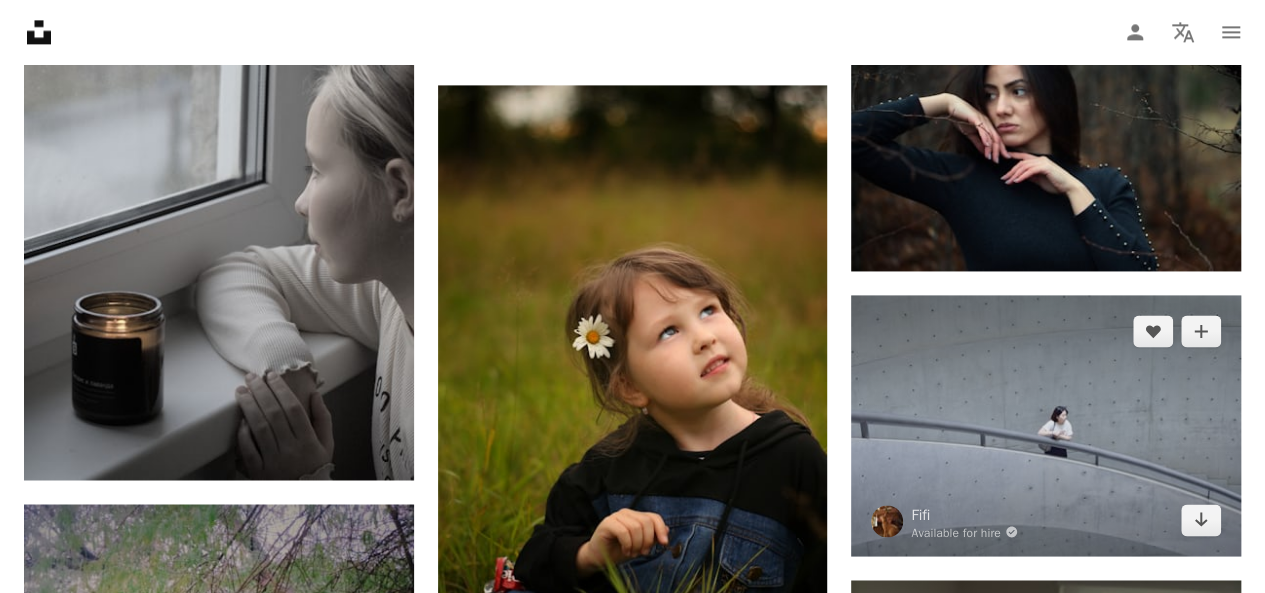 click at bounding box center [1046, 425] 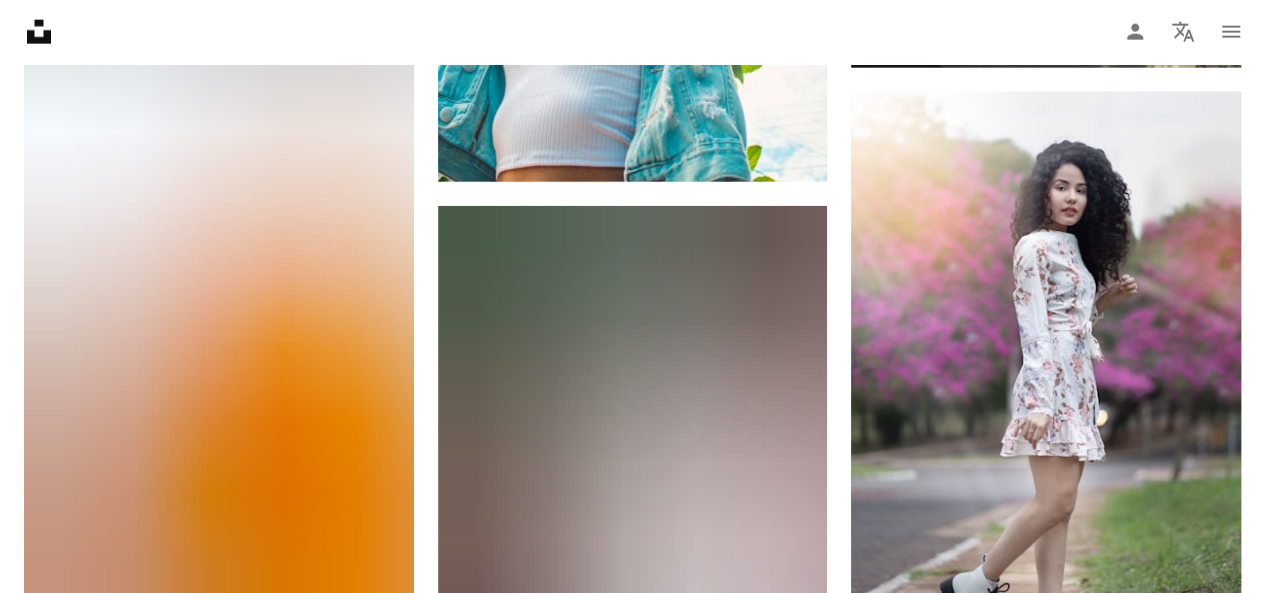 scroll, scrollTop: 21464, scrollLeft: 0, axis: vertical 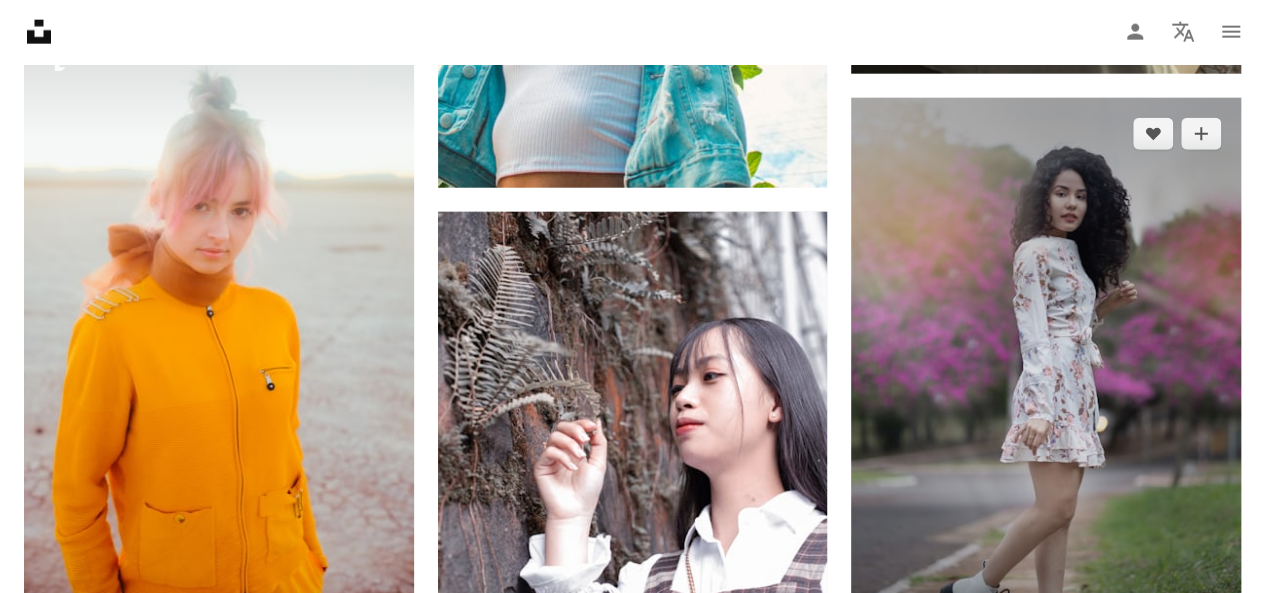 click at bounding box center (1046, 390) 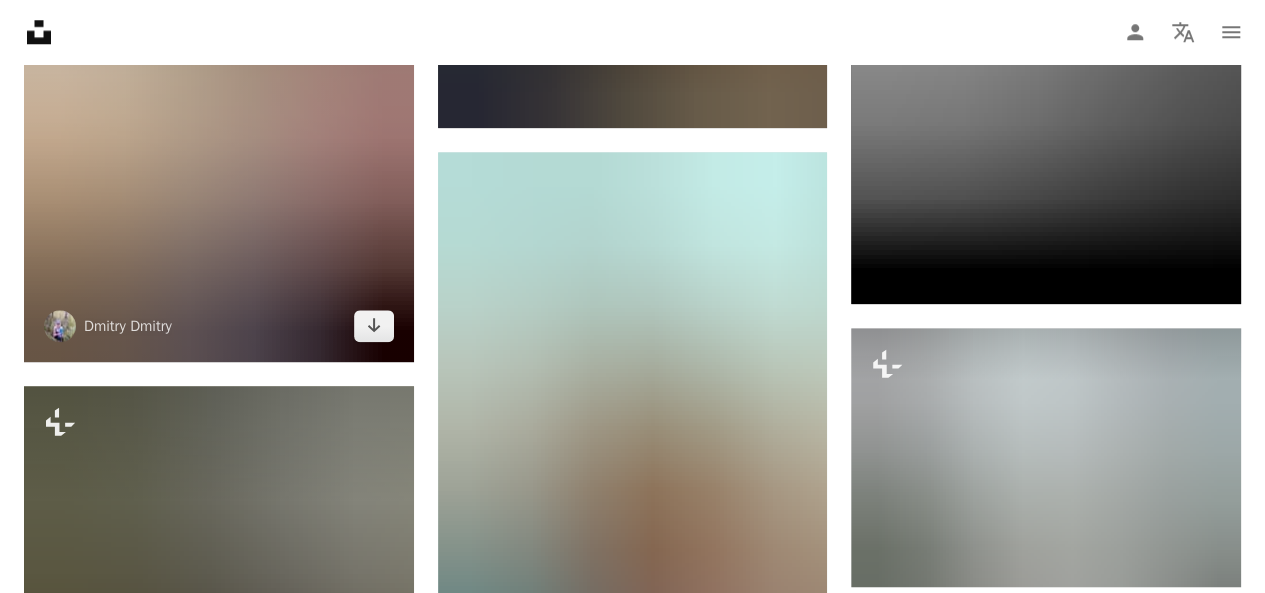 scroll, scrollTop: 31600, scrollLeft: 0, axis: vertical 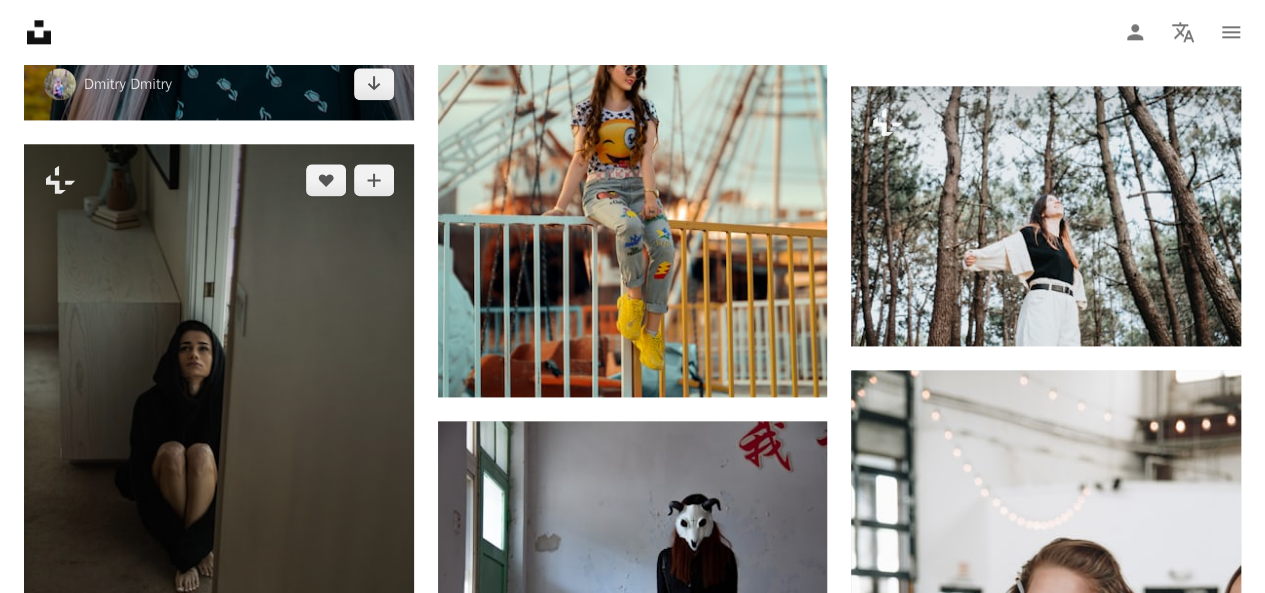 click at bounding box center (219, 436) 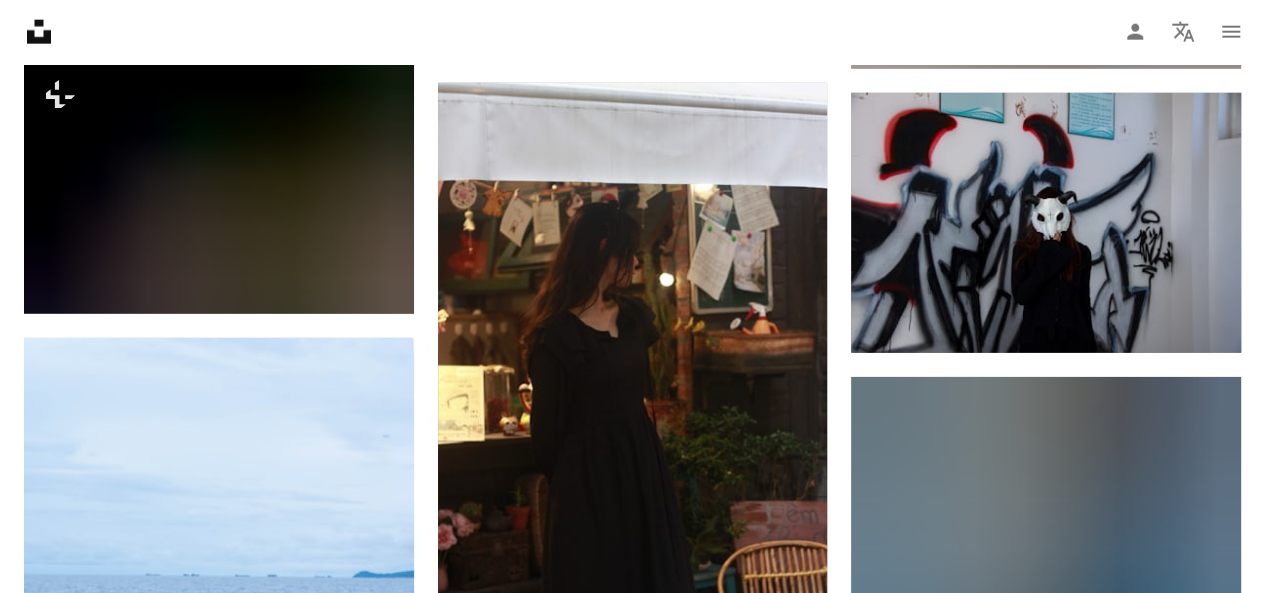 scroll, scrollTop: 36720, scrollLeft: 0, axis: vertical 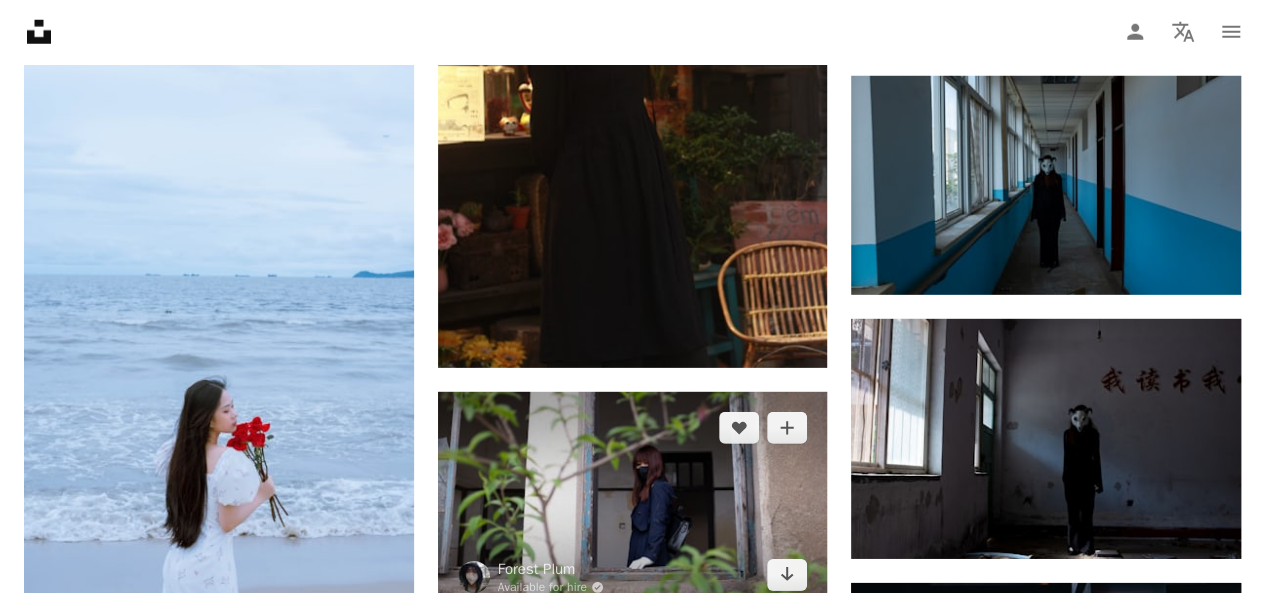 click at bounding box center [633, 501] 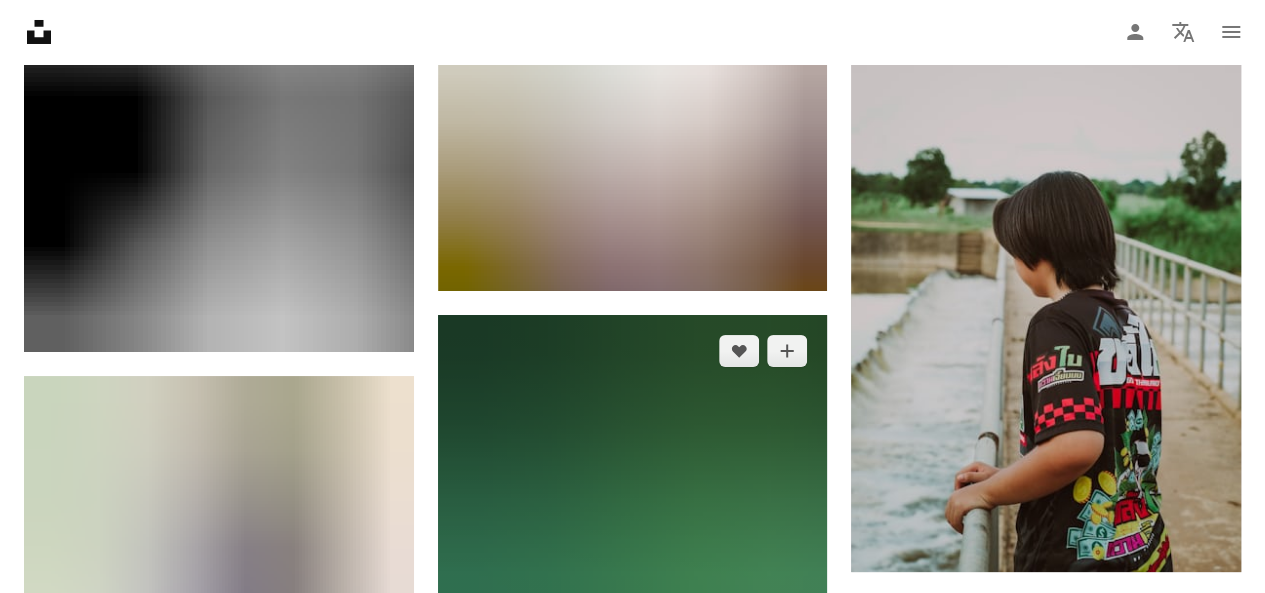scroll, scrollTop: 37838, scrollLeft: 0, axis: vertical 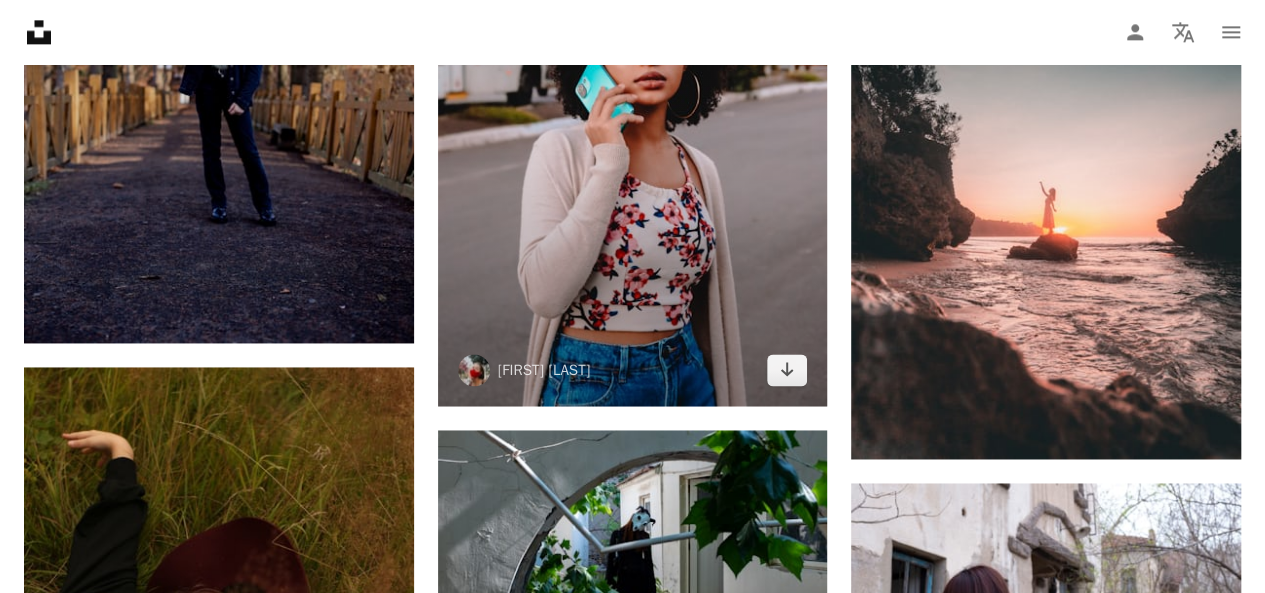 click at bounding box center (633, 113) 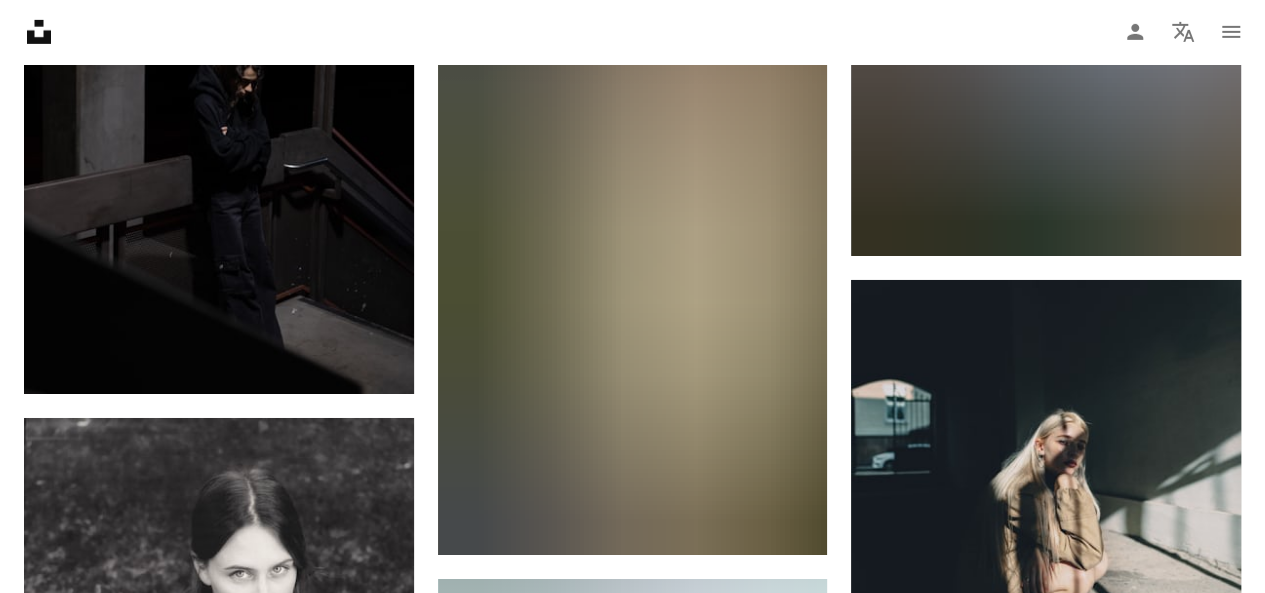 scroll, scrollTop: 48866, scrollLeft: 0, axis: vertical 